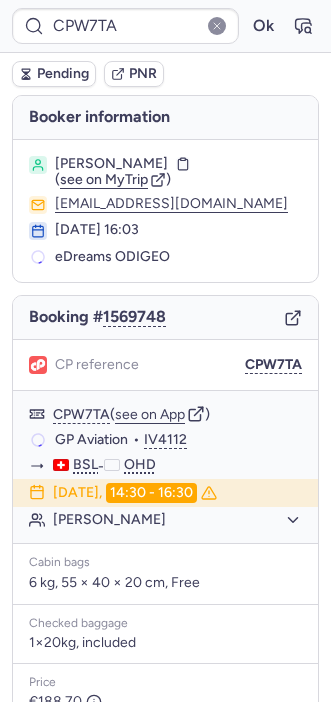 scroll, scrollTop: 0, scrollLeft: 0, axis: both 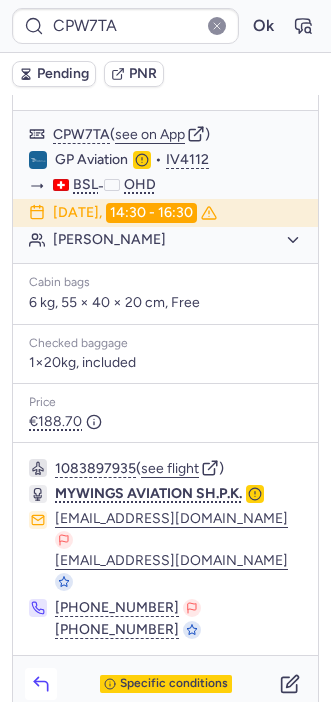 click 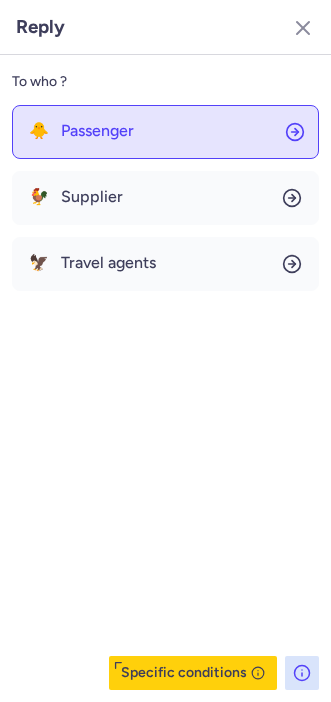 click on "🐥 Passenger" 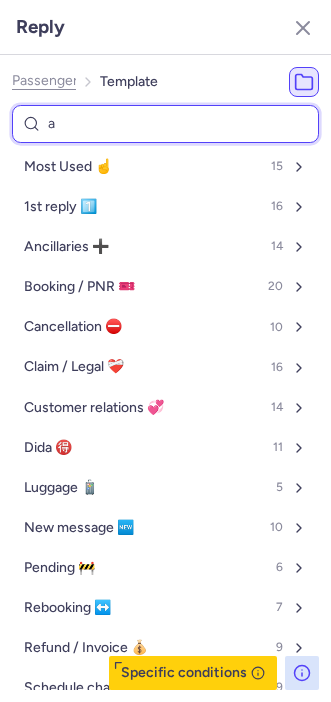 type on "al" 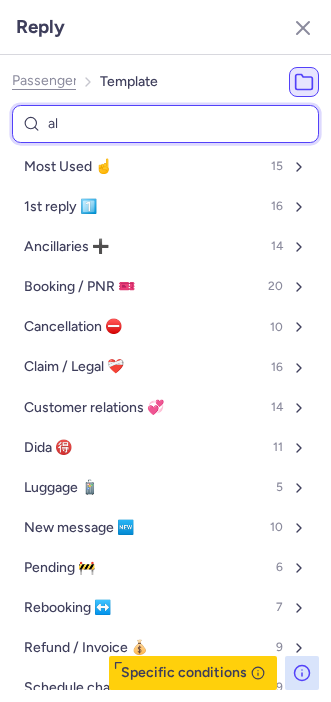 select on "en" 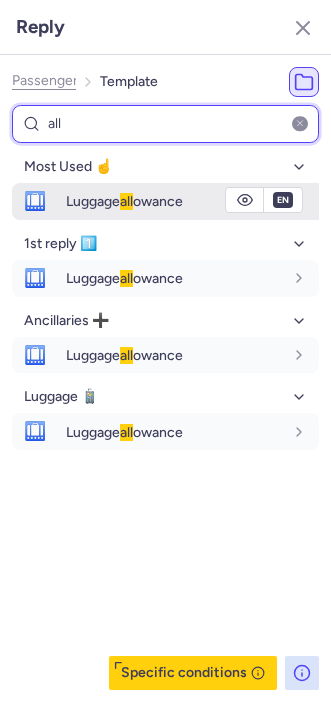 type on "all" 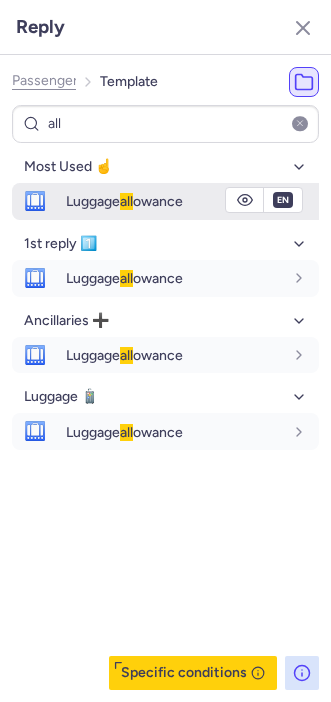 click on "Luggage  all owance" at bounding box center (124, 201) 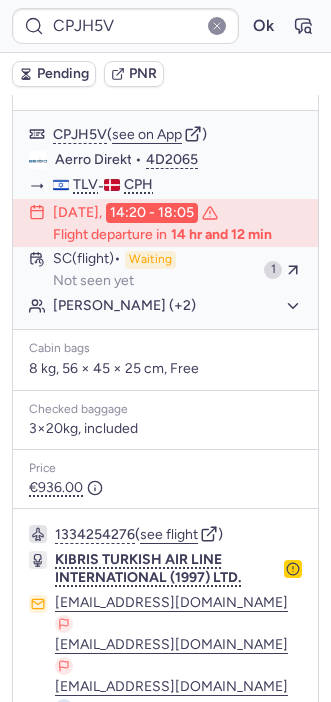 scroll, scrollTop: 388, scrollLeft: 0, axis: vertical 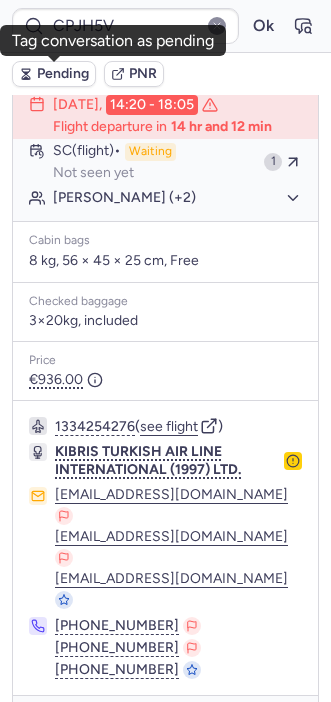 click on "Pending" at bounding box center [63, 74] 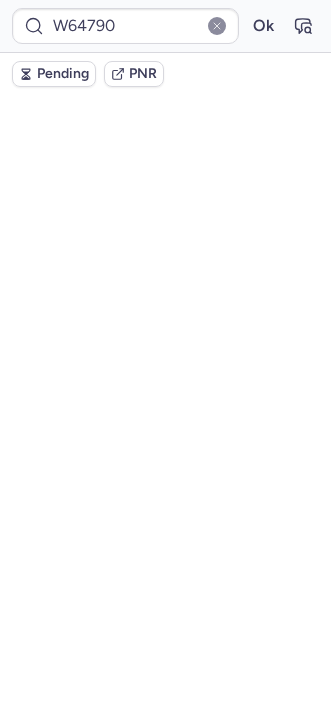 scroll, scrollTop: 0, scrollLeft: 0, axis: both 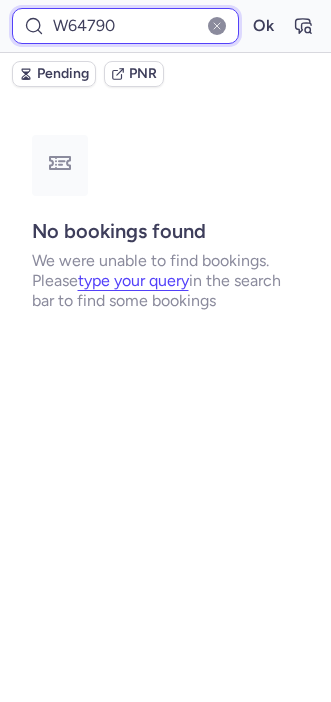click on "W64790" at bounding box center [125, 26] 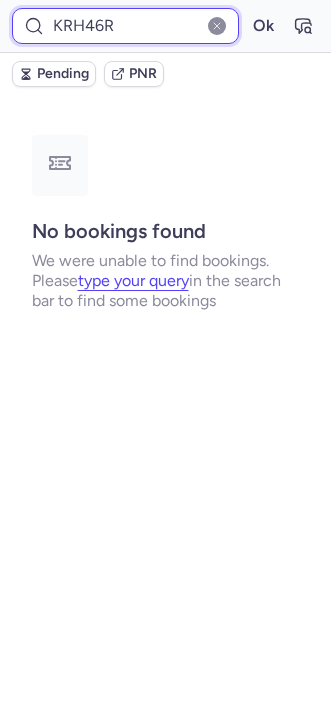 click on "Ok" at bounding box center (263, 26) 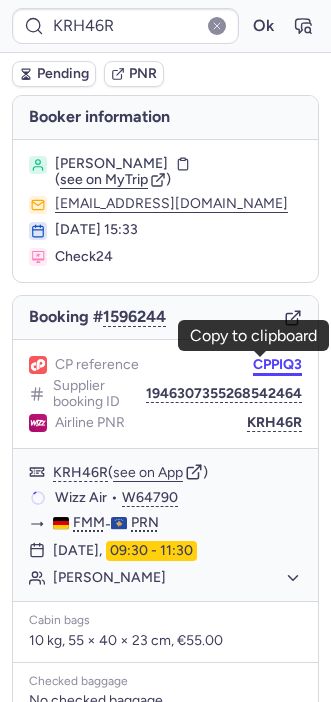 click on "CPPIQ3" at bounding box center (277, 365) 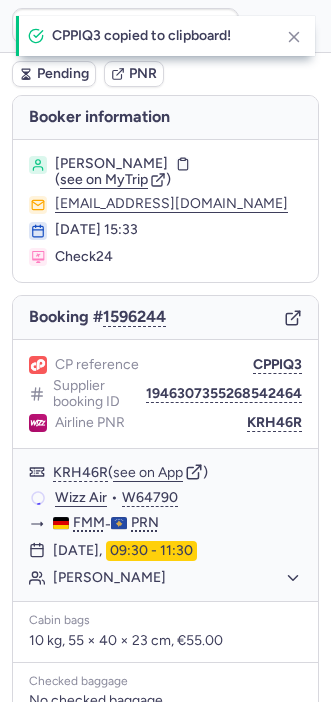 type on "CPPIQ3" 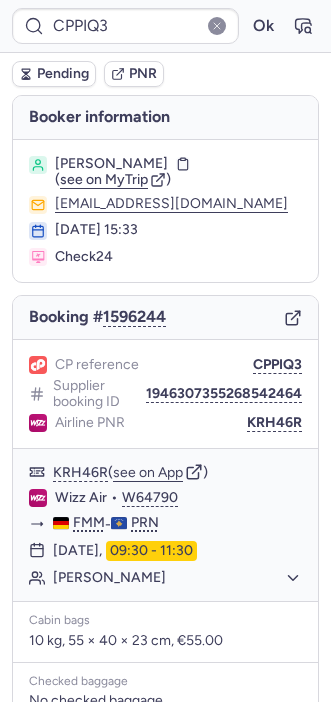 scroll, scrollTop: 296, scrollLeft: 0, axis: vertical 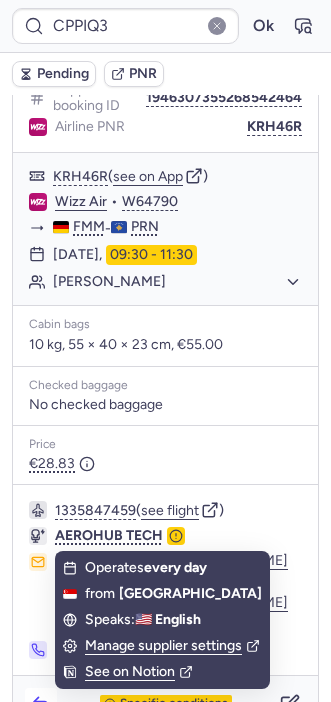 click at bounding box center (41, 704) 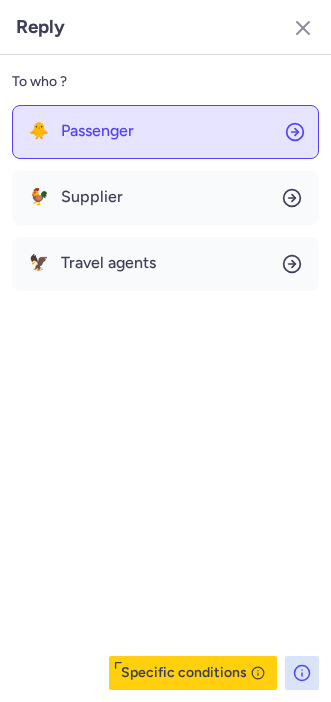 click on "Passenger" at bounding box center [97, 131] 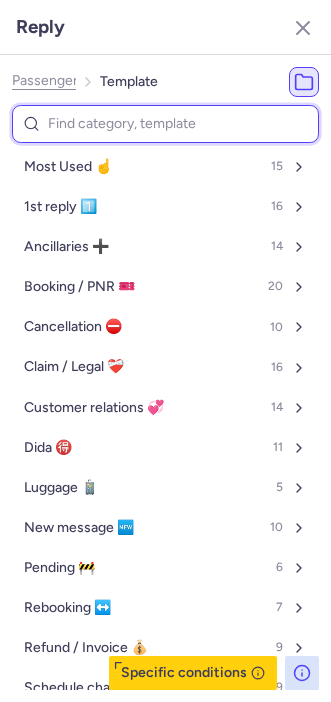 type on "c" 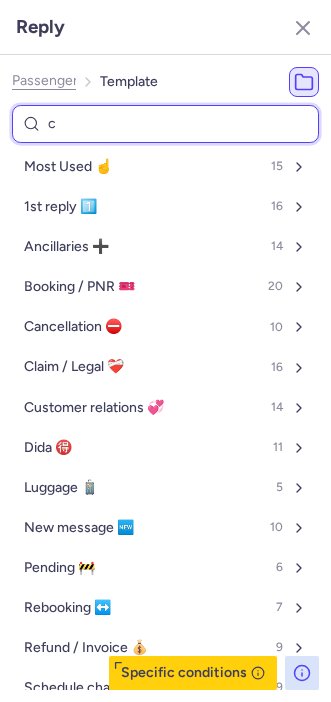 select on "en" 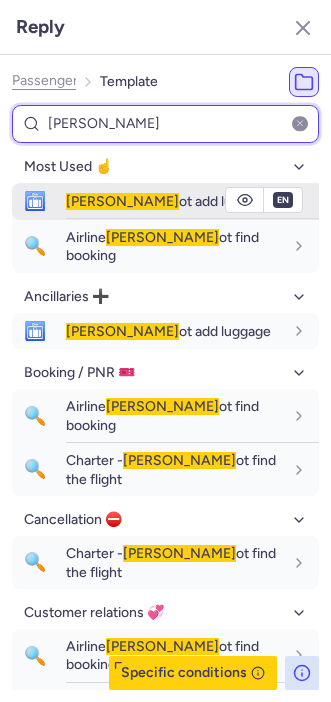 type on "can" 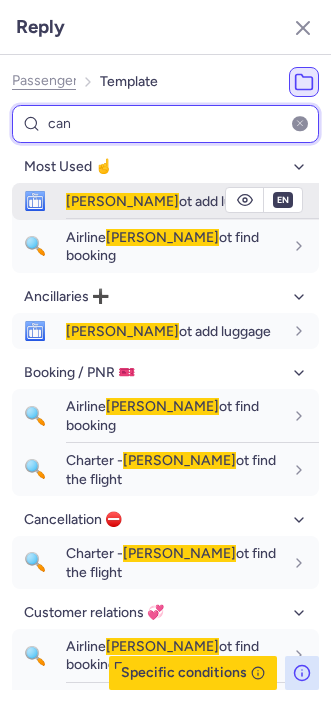 select on "en" 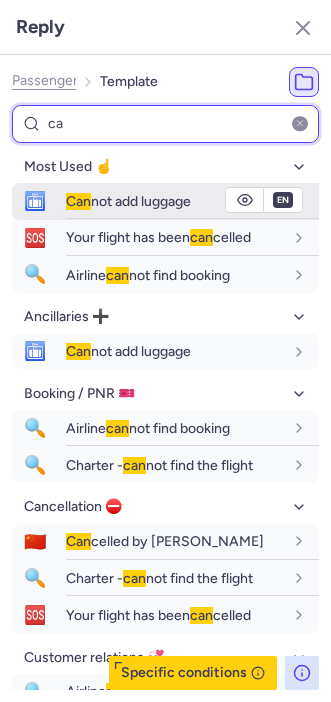 type on "c" 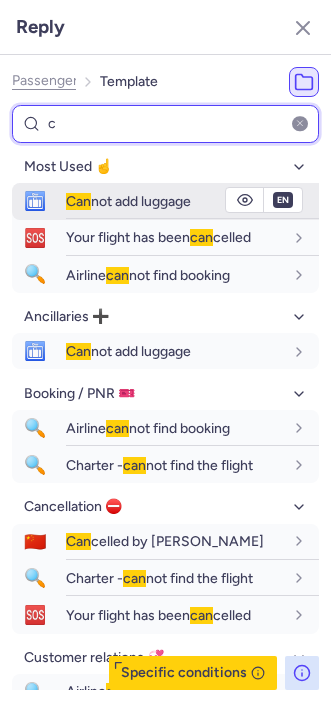 type 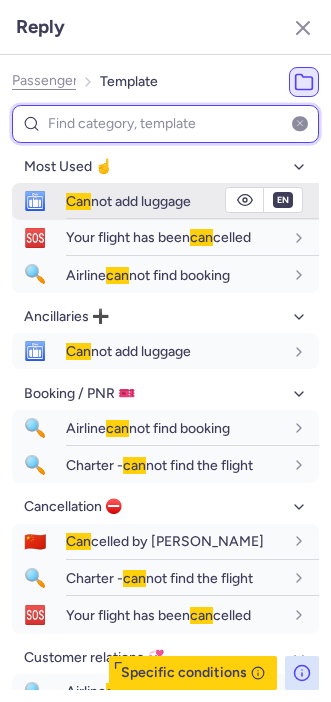 select on "en" 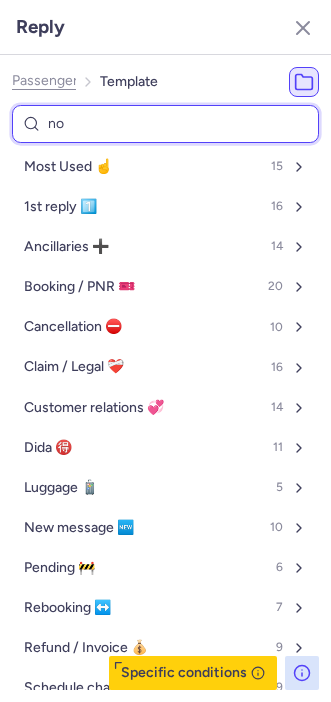 type on "non" 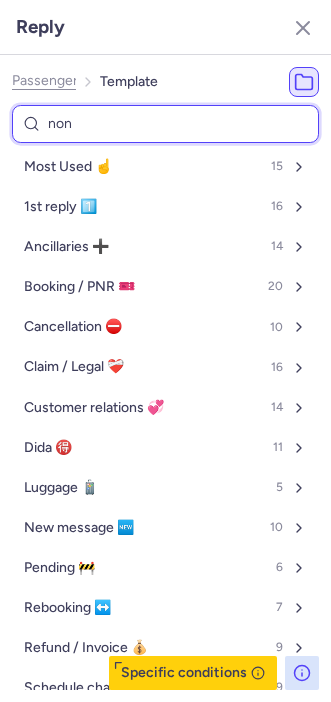 select on "en" 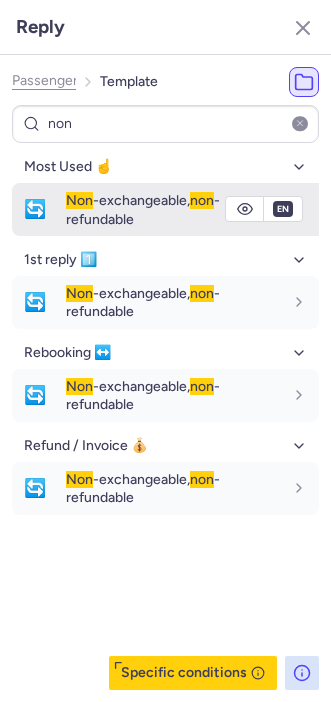 click on "Non" at bounding box center (79, 200) 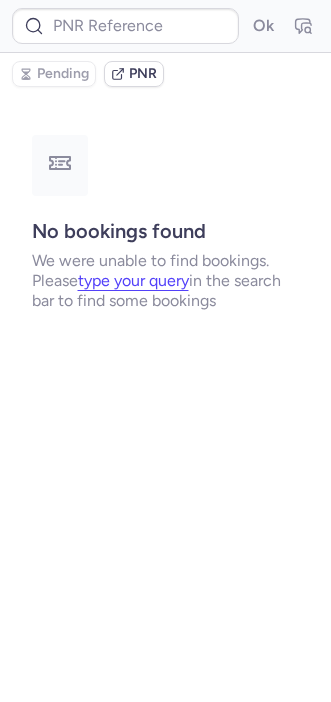 scroll, scrollTop: 0, scrollLeft: 0, axis: both 